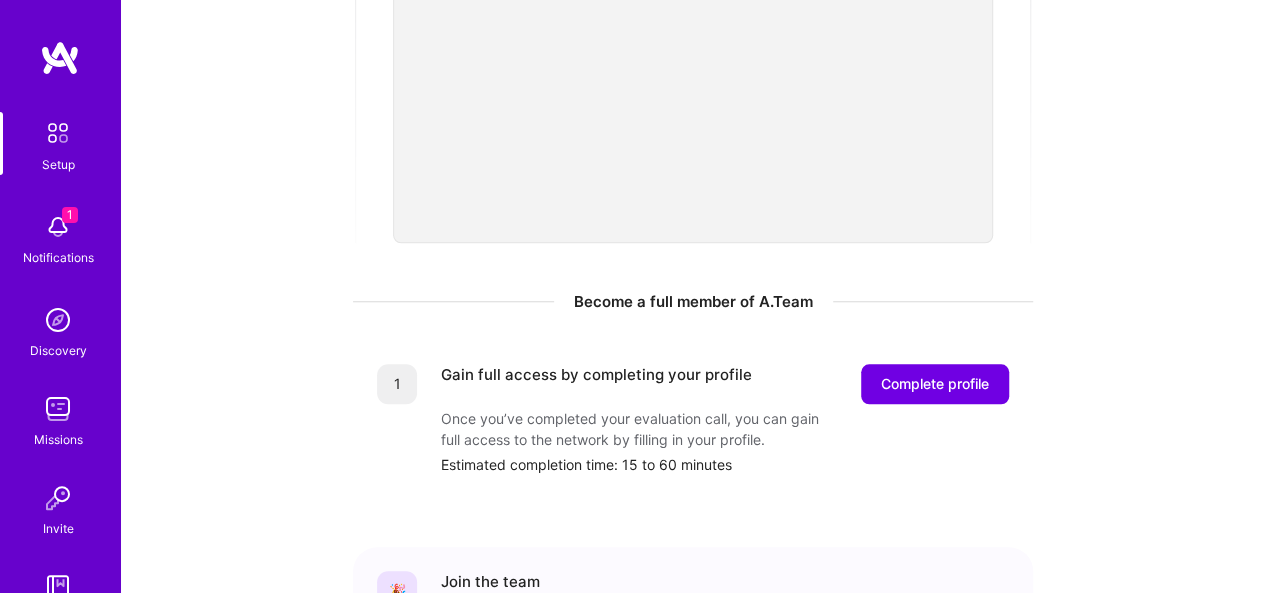 scroll, scrollTop: 700, scrollLeft: 0, axis: vertical 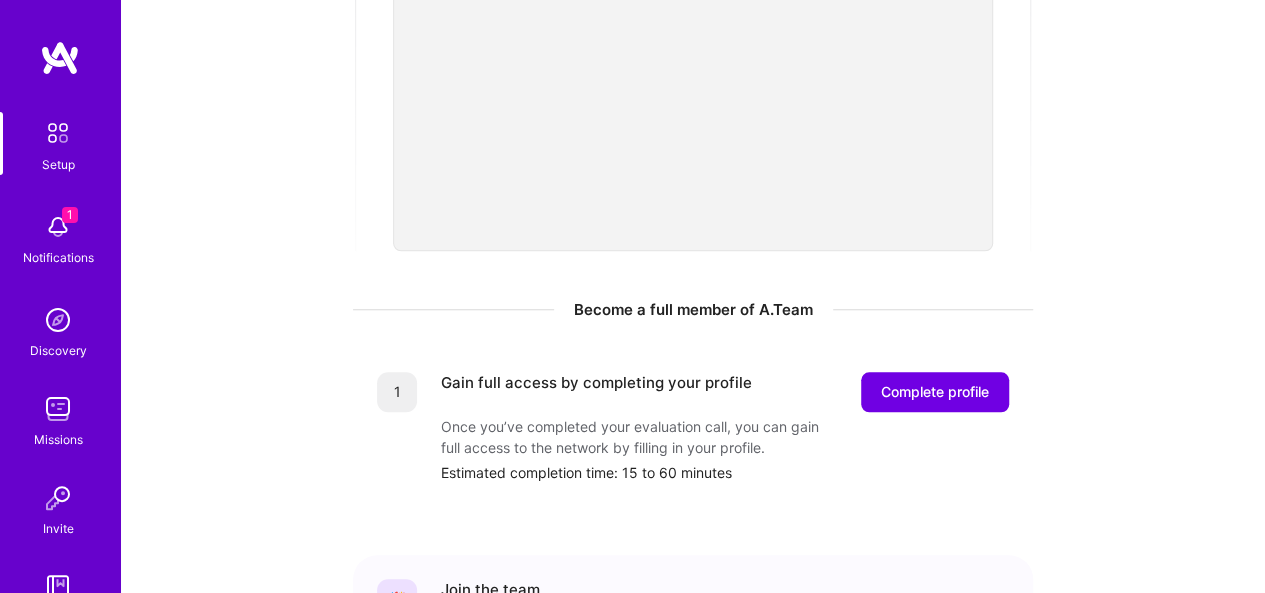 click on "Notifications" at bounding box center (58, 257) 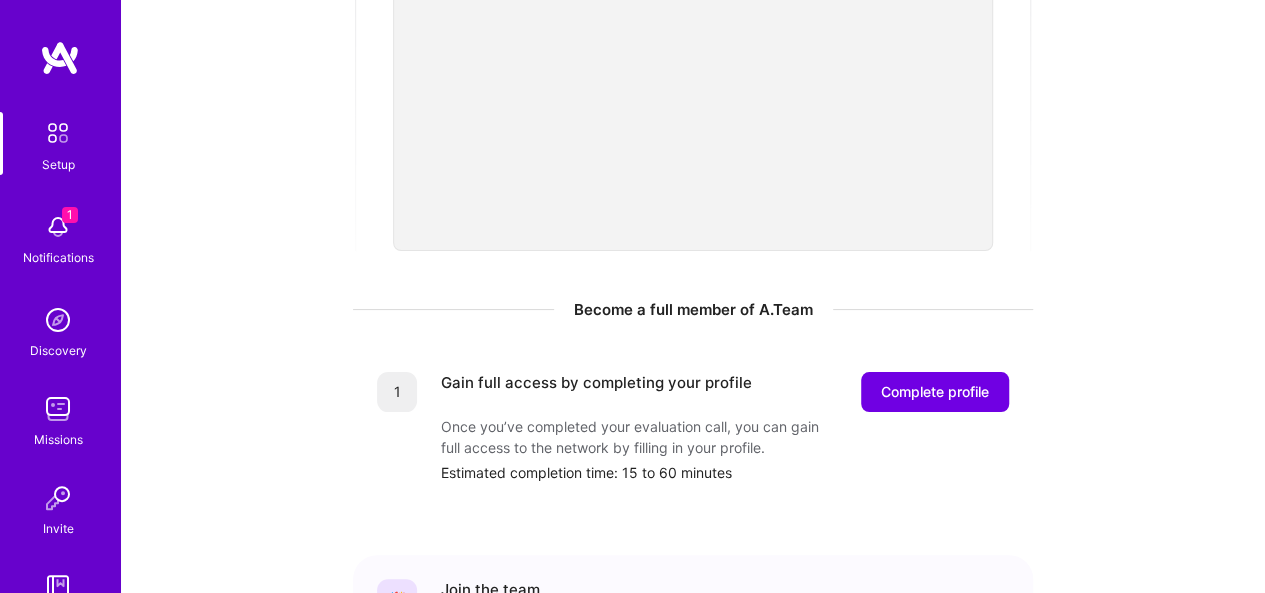 click on "Discovery" at bounding box center [58, 350] 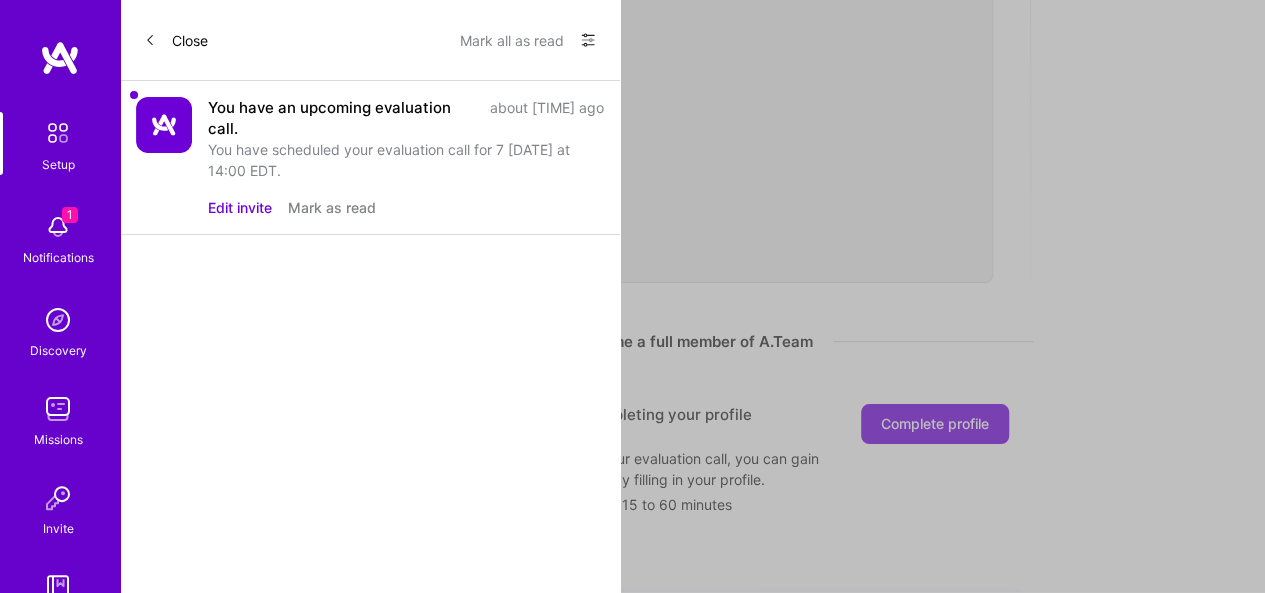 scroll, scrollTop: 0, scrollLeft: 0, axis: both 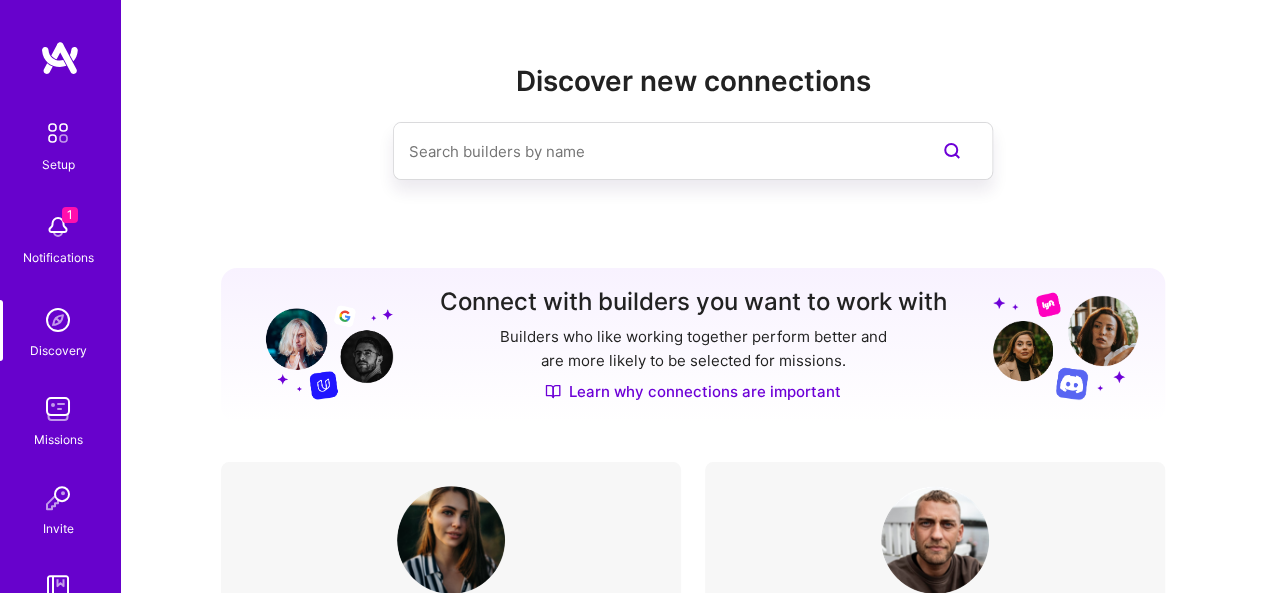 click on "Missions" at bounding box center (58, 439) 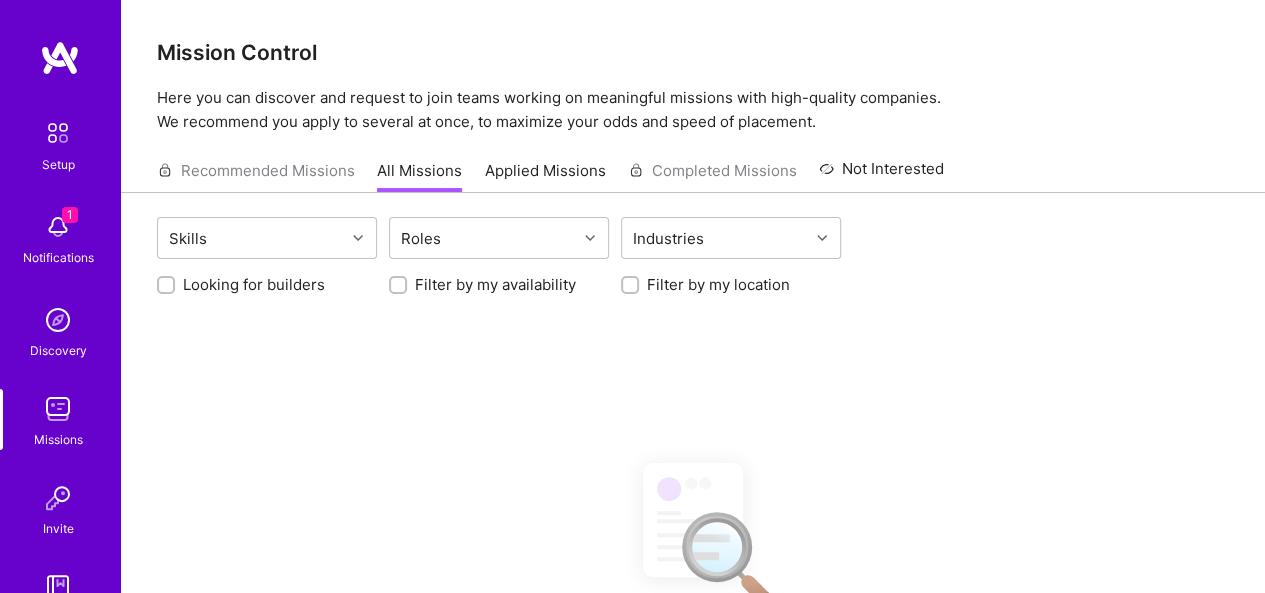 click on "Applied Missions" at bounding box center (545, 176) 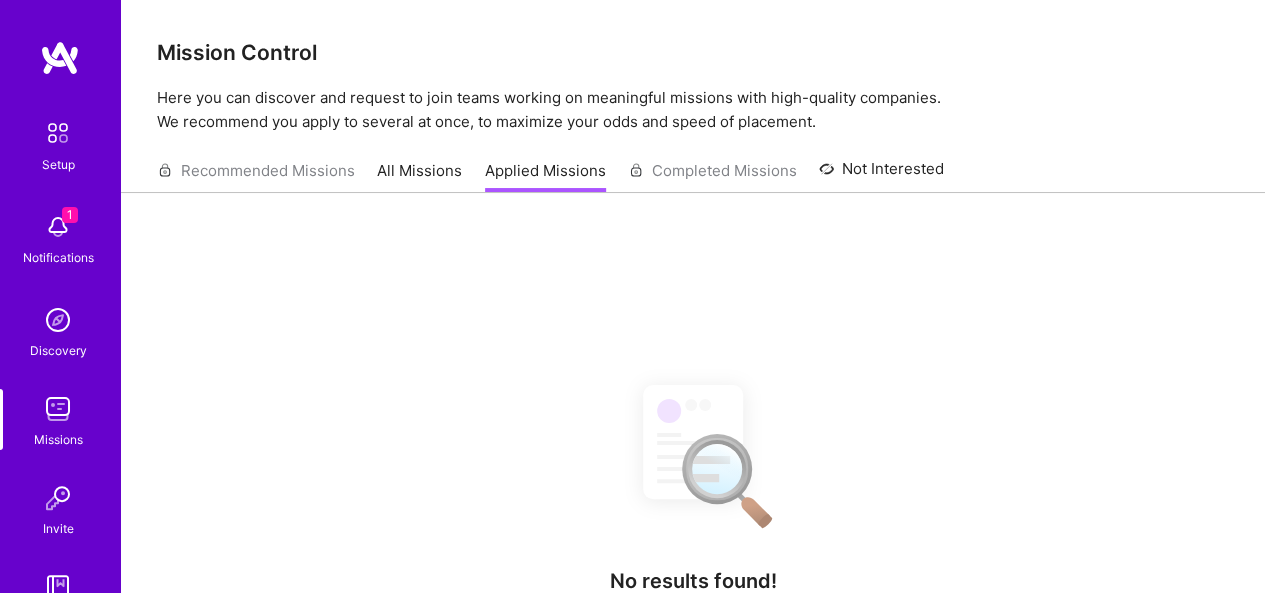 click on "Recommended Missions   All Missions   Applied Missions
Completed Missions   Not Interested" at bounding box center [550, 170] 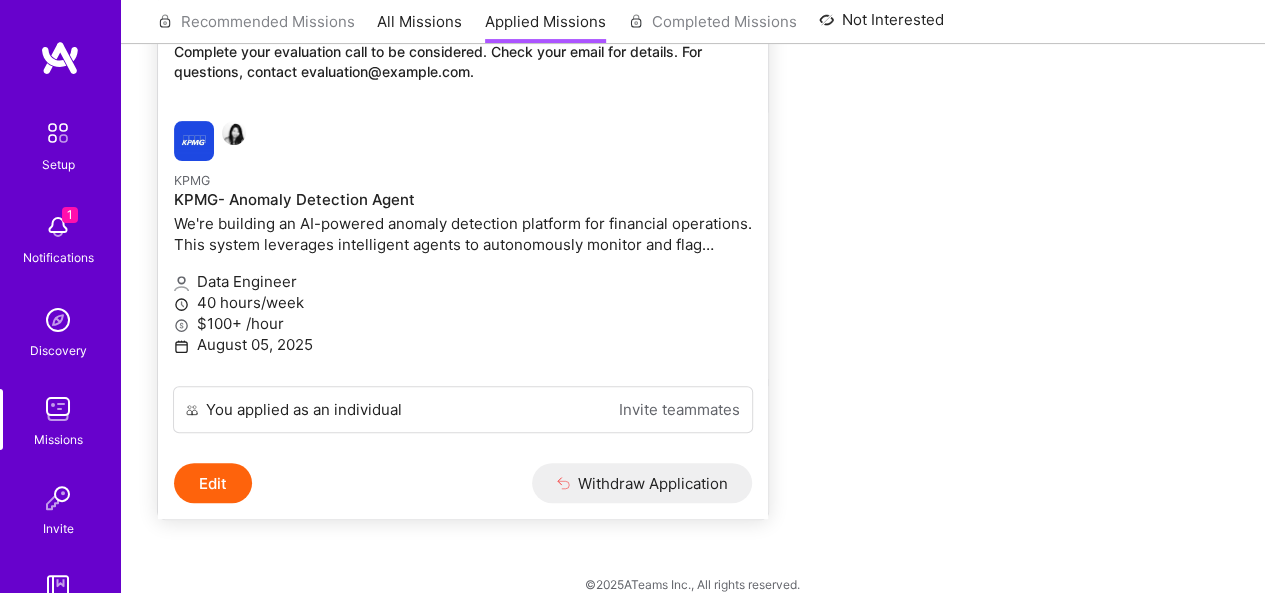scroll, scrollTop: 296, scrollLeft: 0, axis: vertical 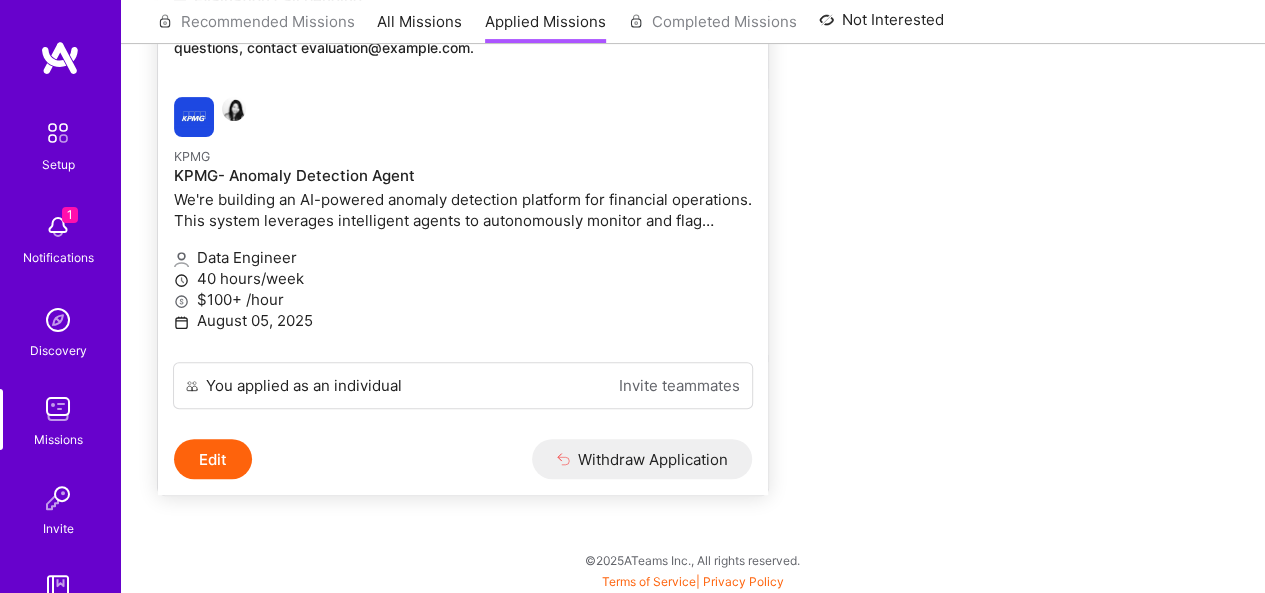 click on "You applied as an individual" at bounding box center (304, 385) 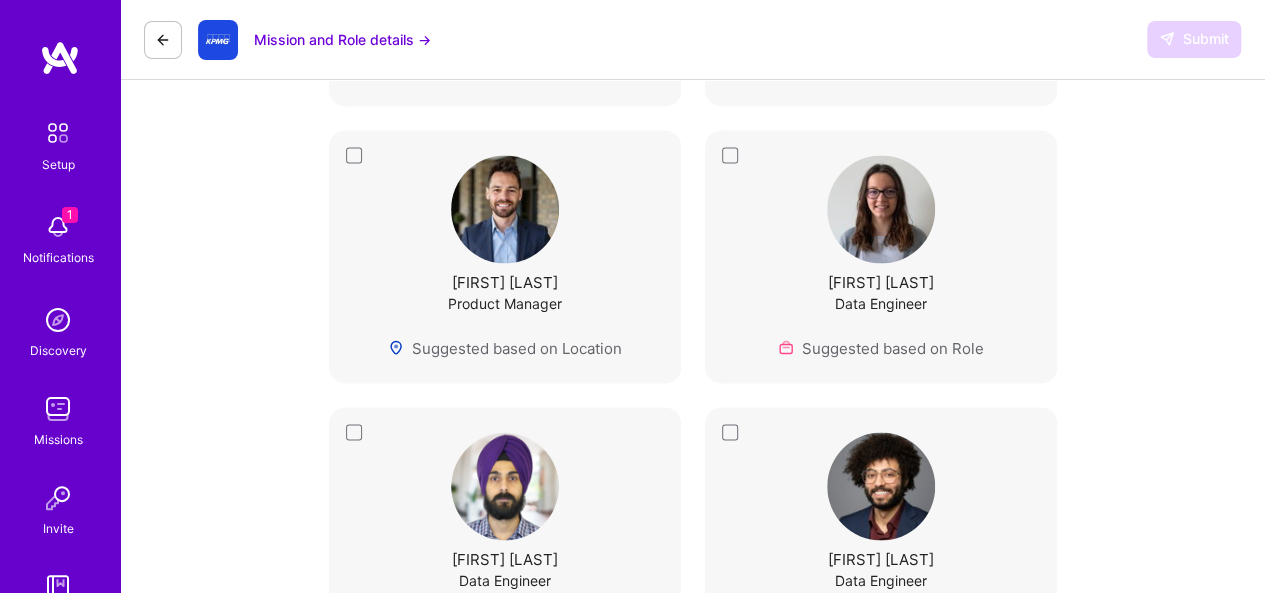 scroll, scrollTop: 1700, scrollLeft: 0, axis: vertical 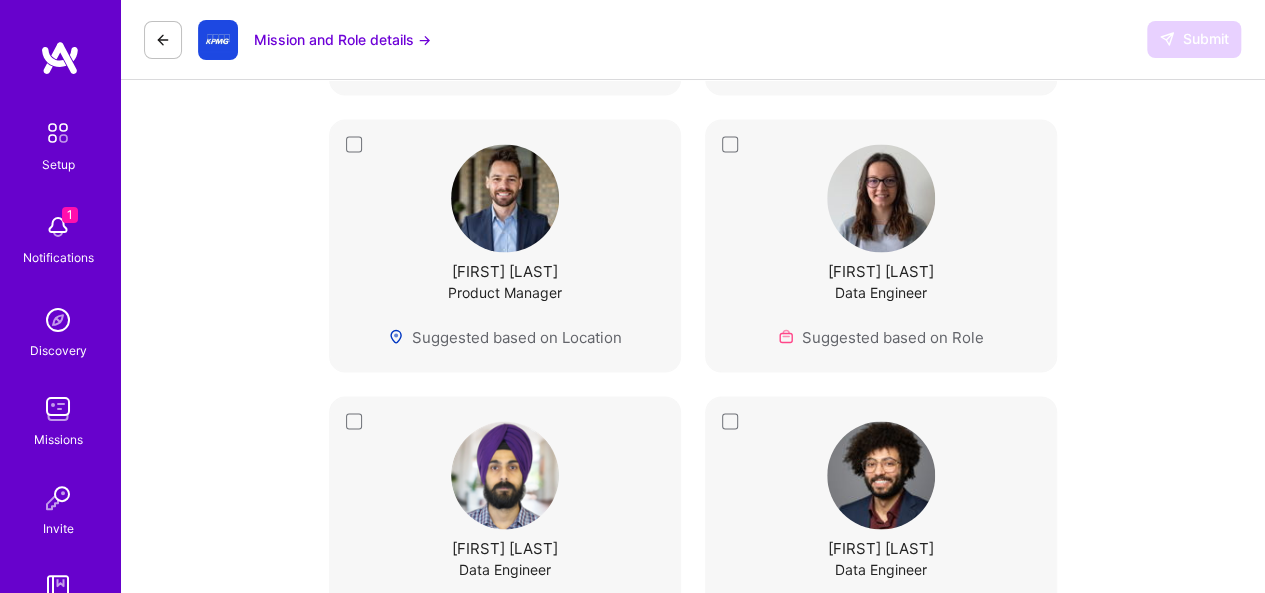 click on "1" at bounding box center (70, 215) 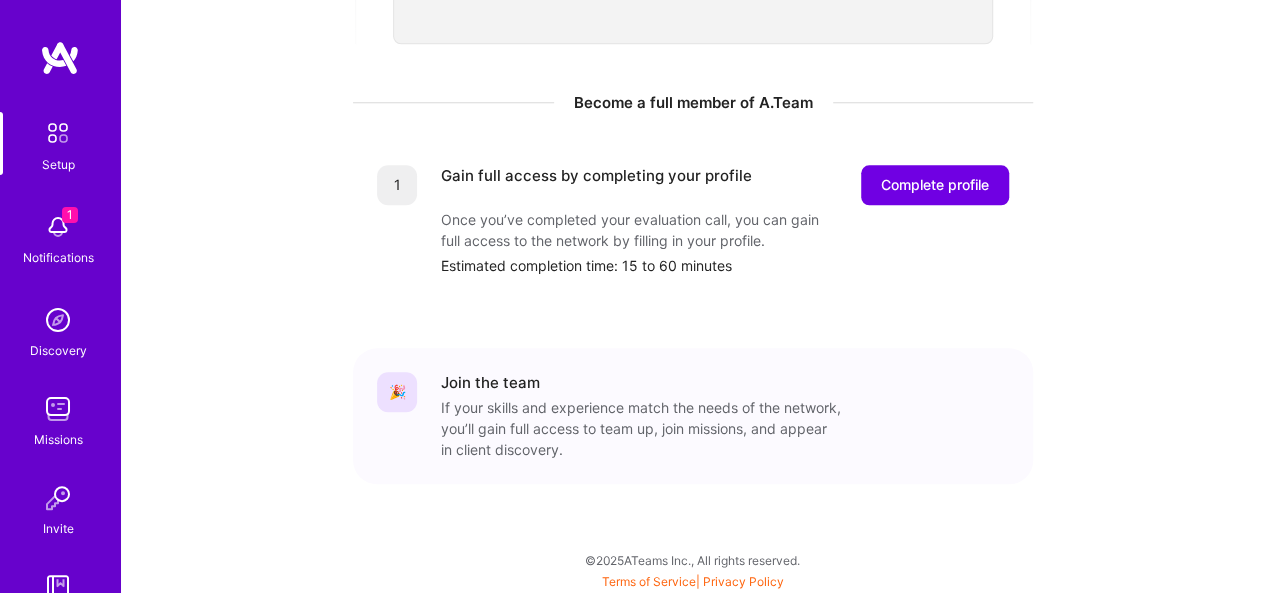 scroll, scrollTop: 906, scrollLeft: 0, axis: vertical 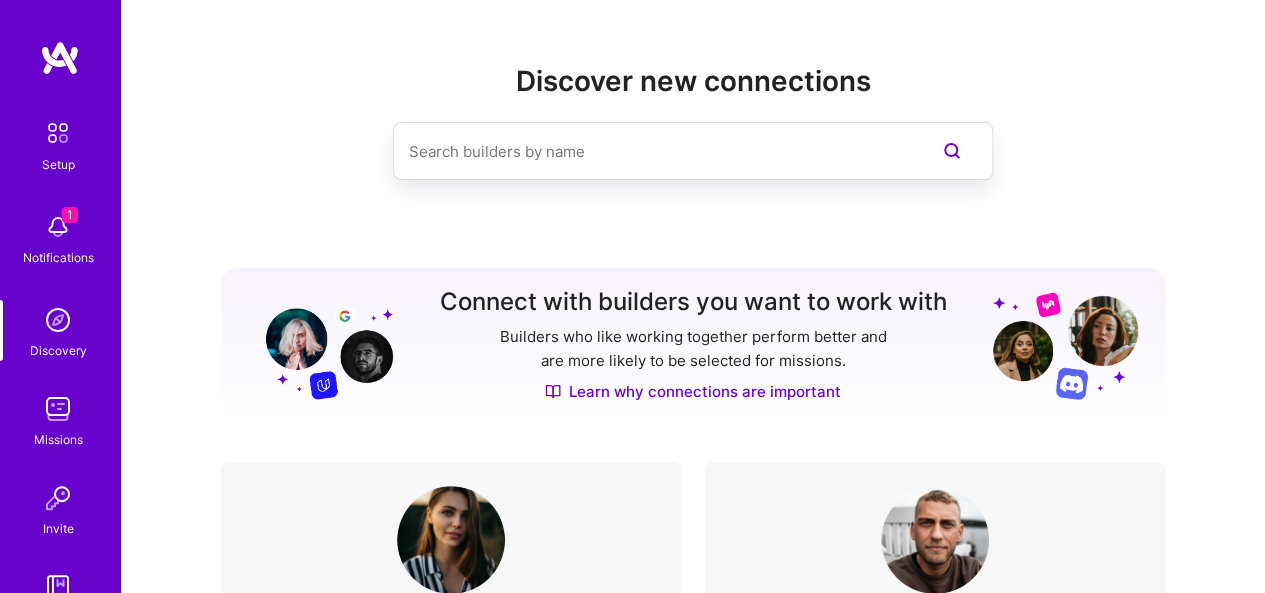 click at bounding box center [58, 409] 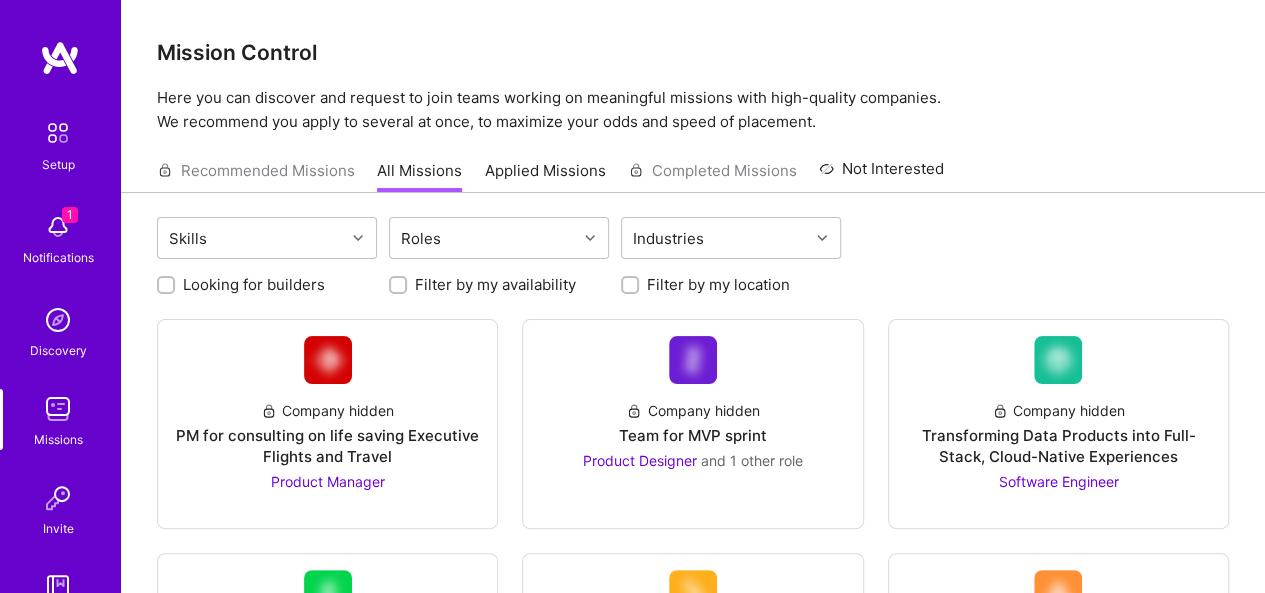 click on "Applied Missions" at bounding box center (545, 176) 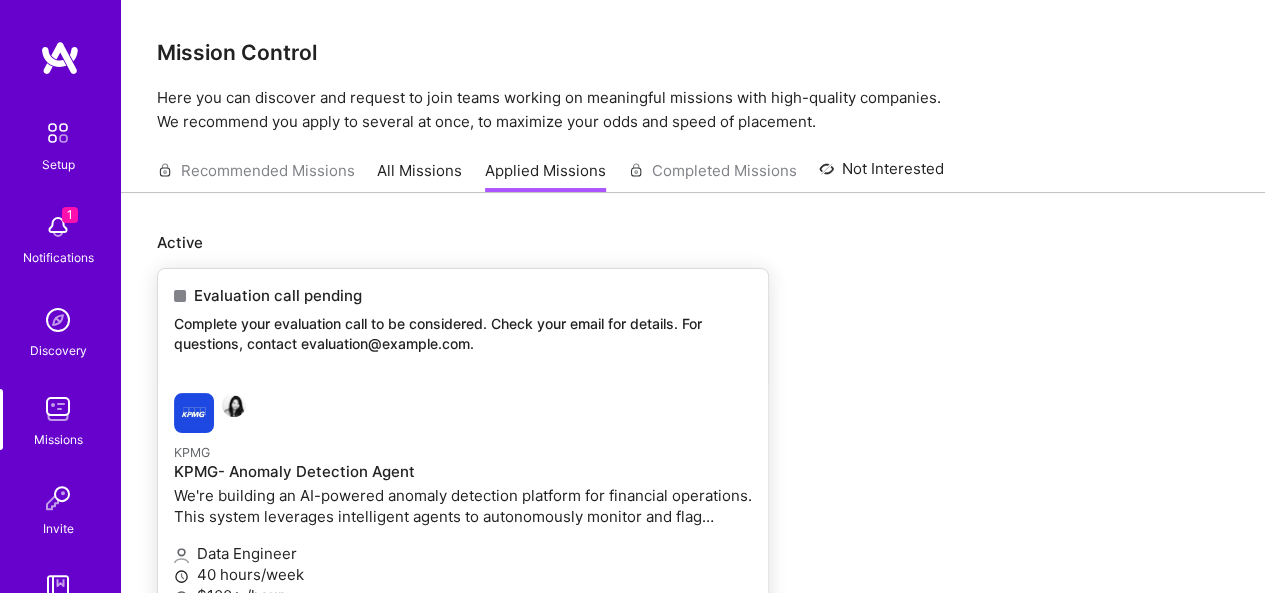 scroll, scrollTop: 296, scrollLeft: 0, axis: vertical 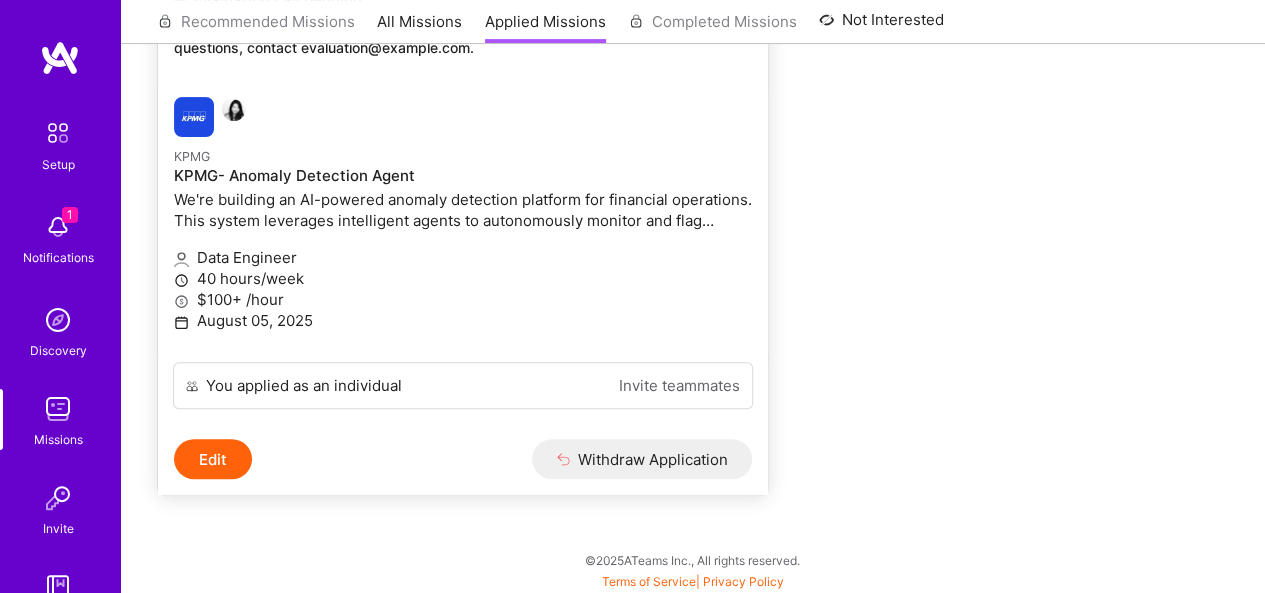 click on "Invite teammates" at bounding box center (679, 385) 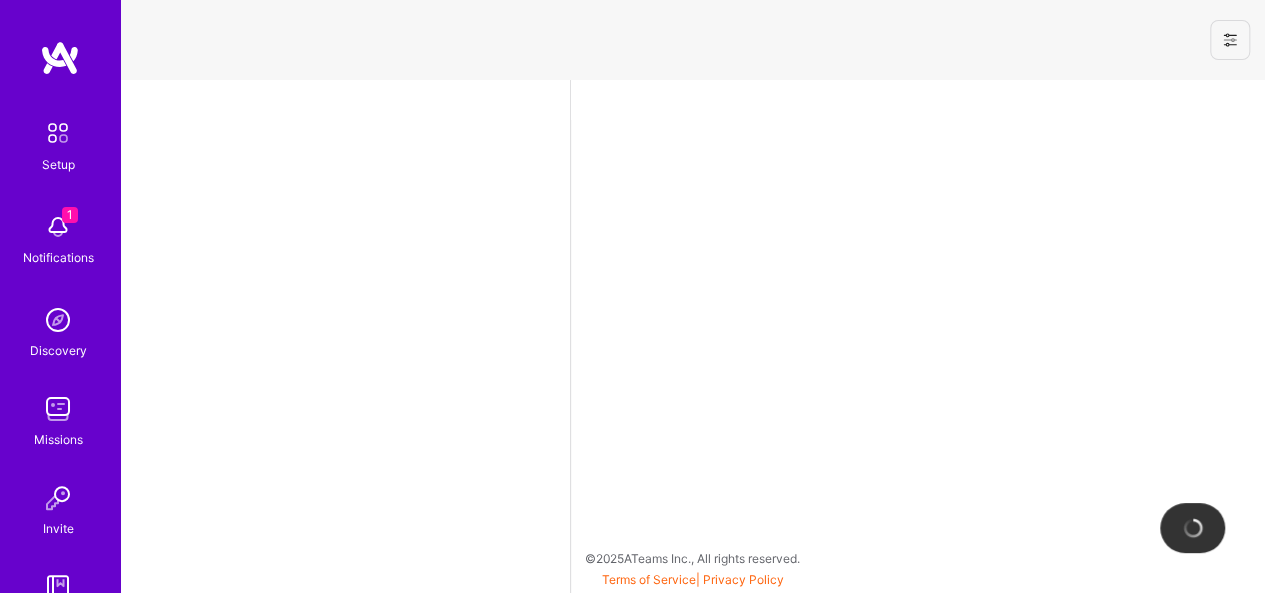 scroll, scrollTop: 0, scrollLeft: 0, axis: both 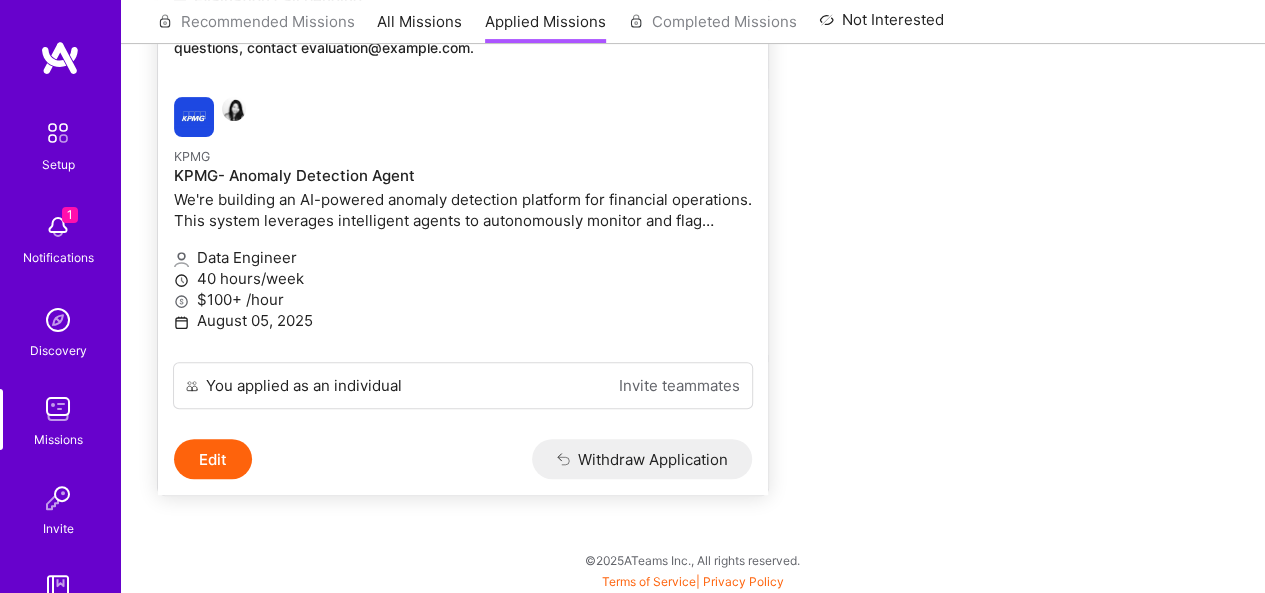click on "You applied as an individual Invite teammates" at bounding box center (463, 385) 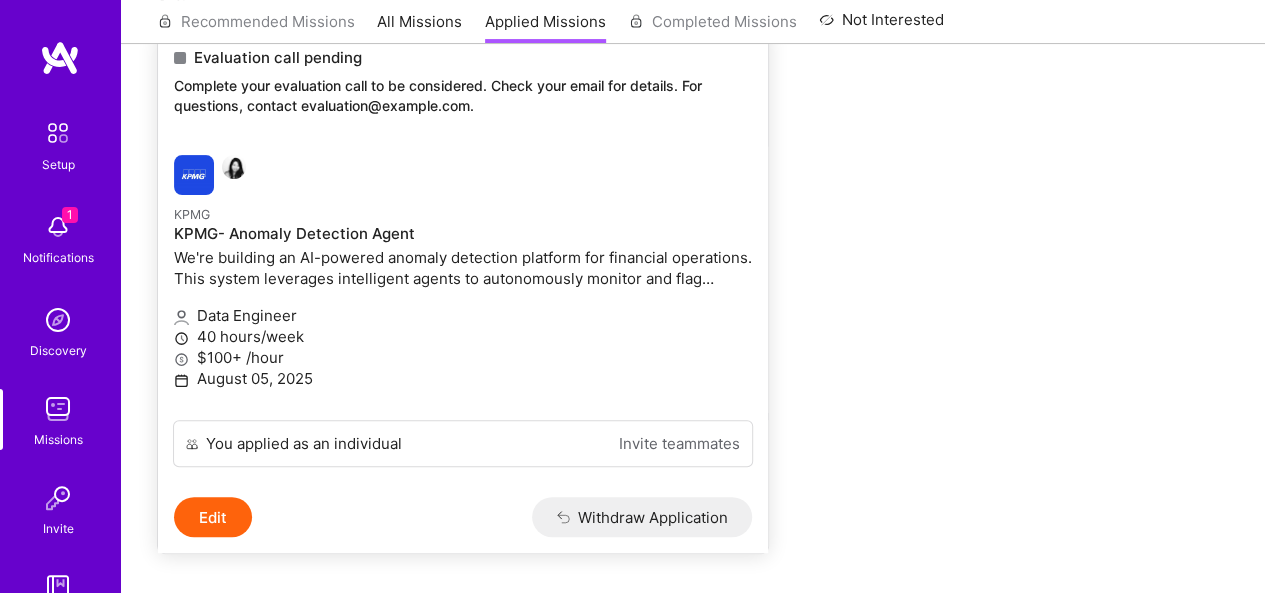 click on "Edit" at bounding box center (213, 517) 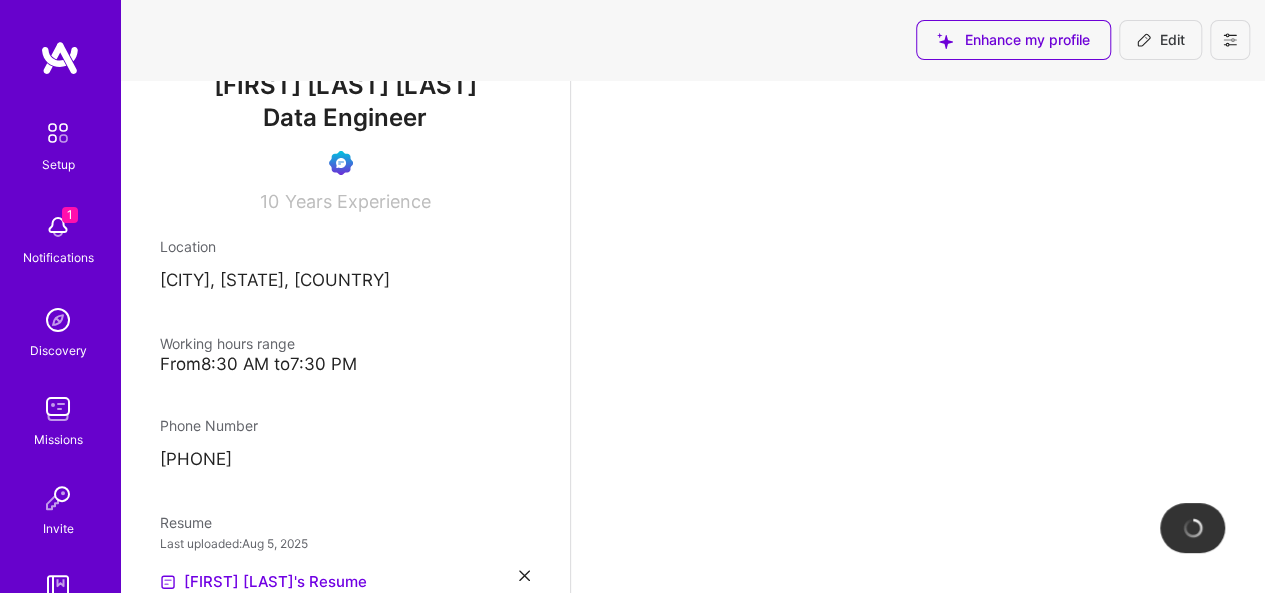scroll, scrollTop: 0, scrollLeft: 0, axis: both 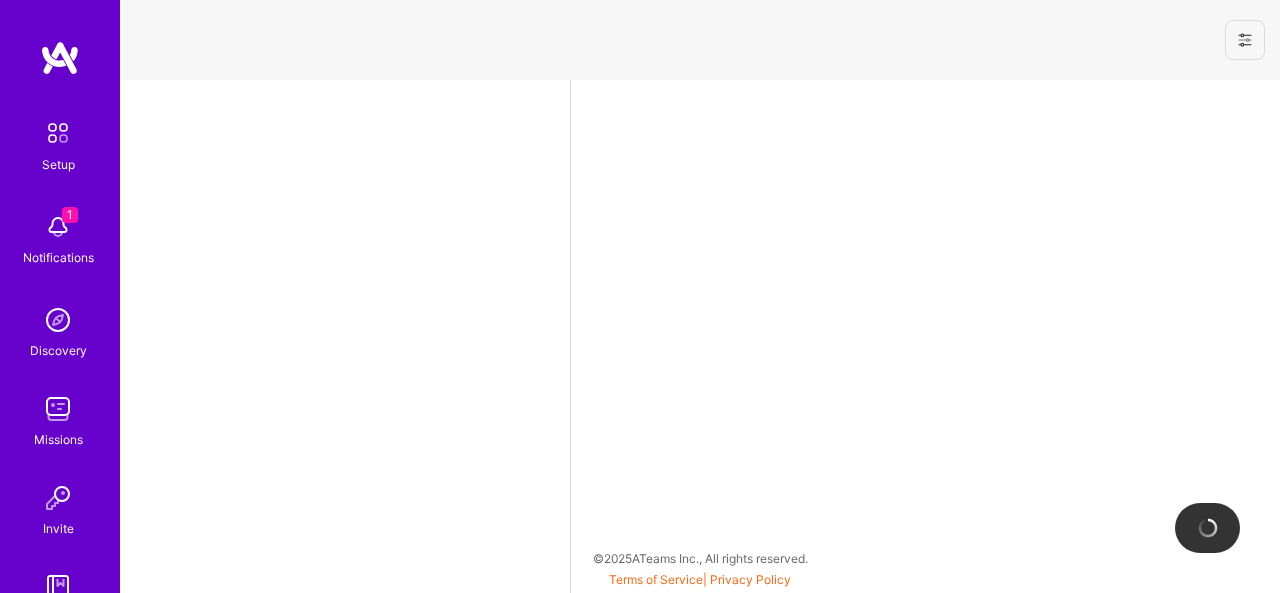 select on "US" 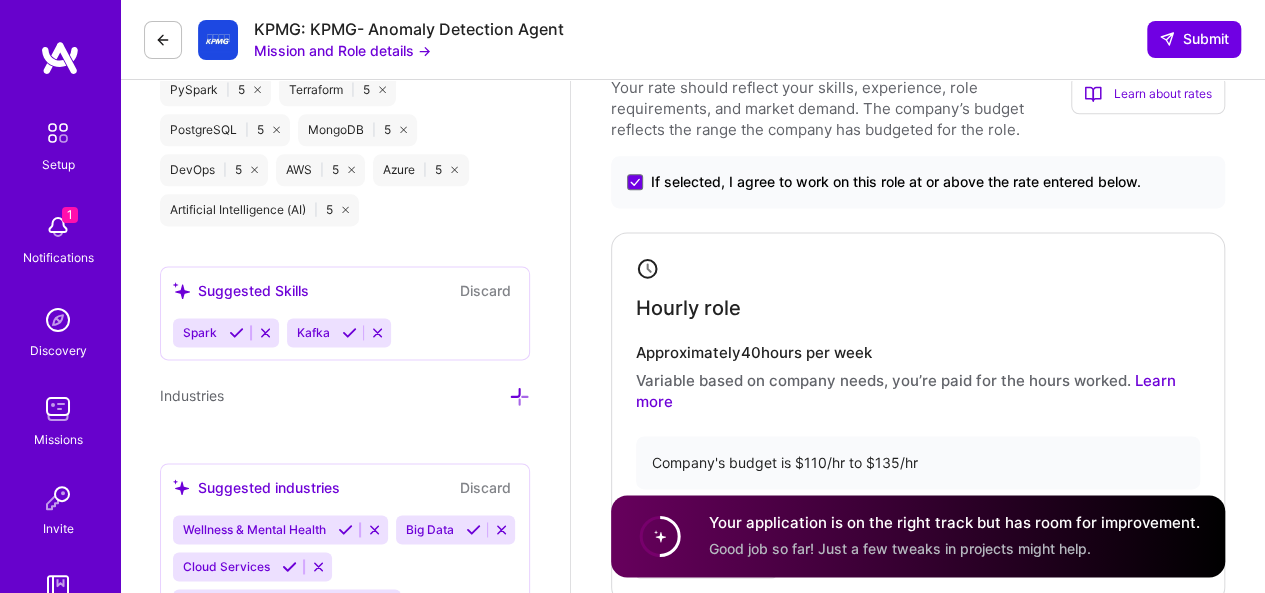 scroll, scrollTop: 1224, scrollLeft: 0, axis: vertical 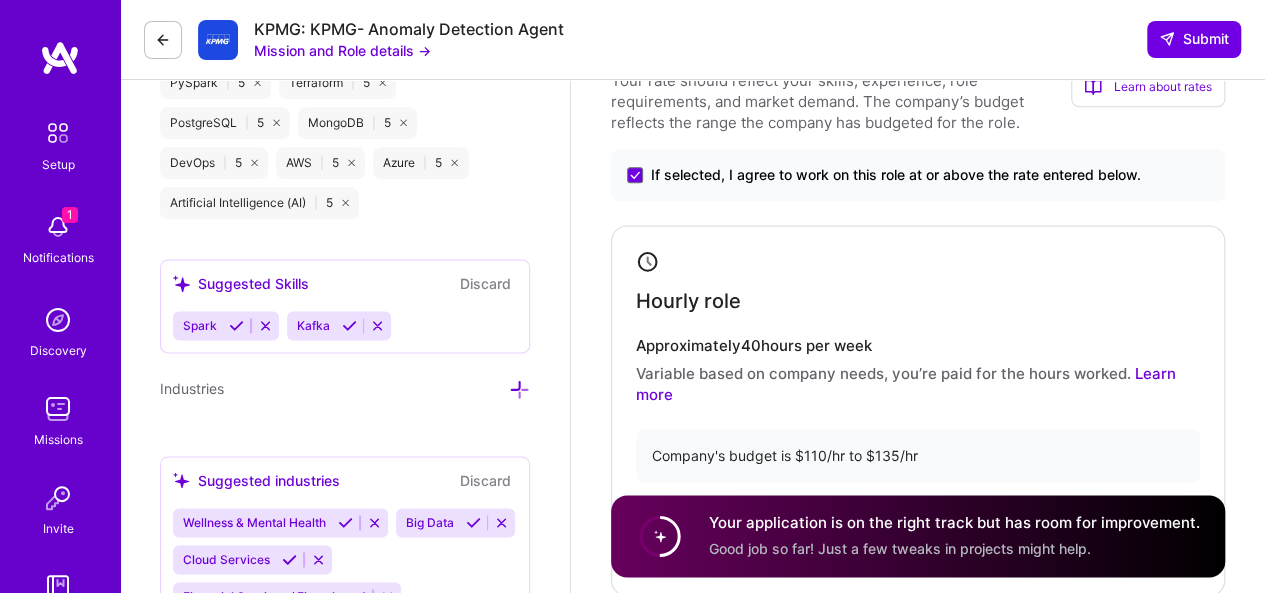 click on "Learn more" at bounding box center (906, 384) 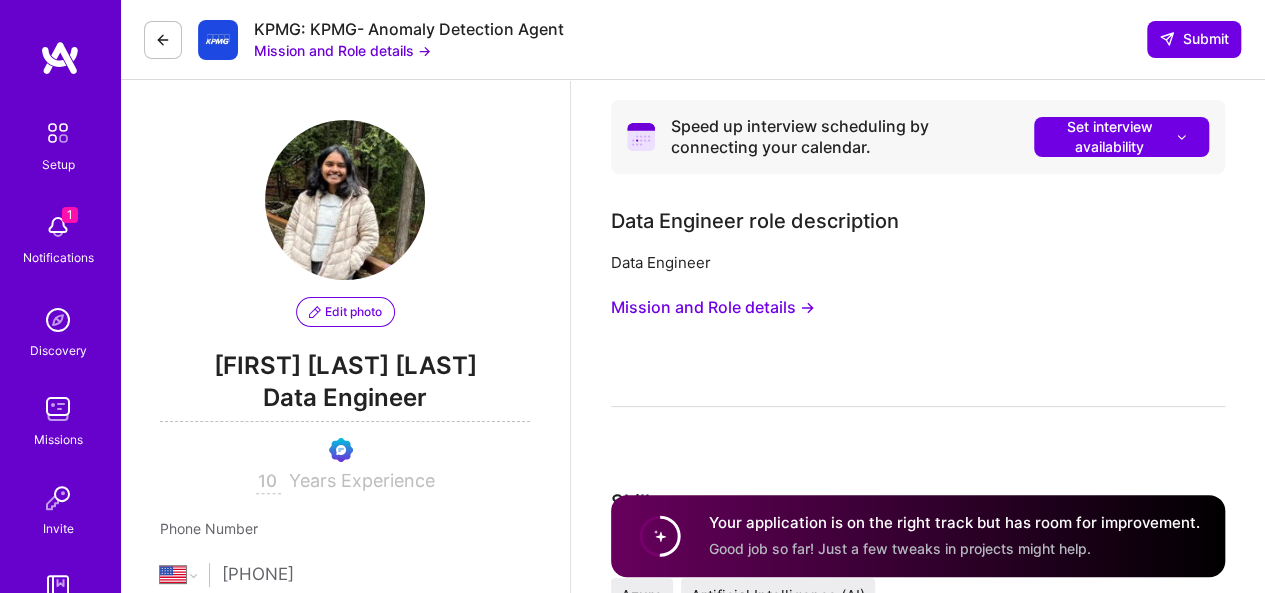 scroll, scrollTop: 0, scrollLeft: 0, axis: both 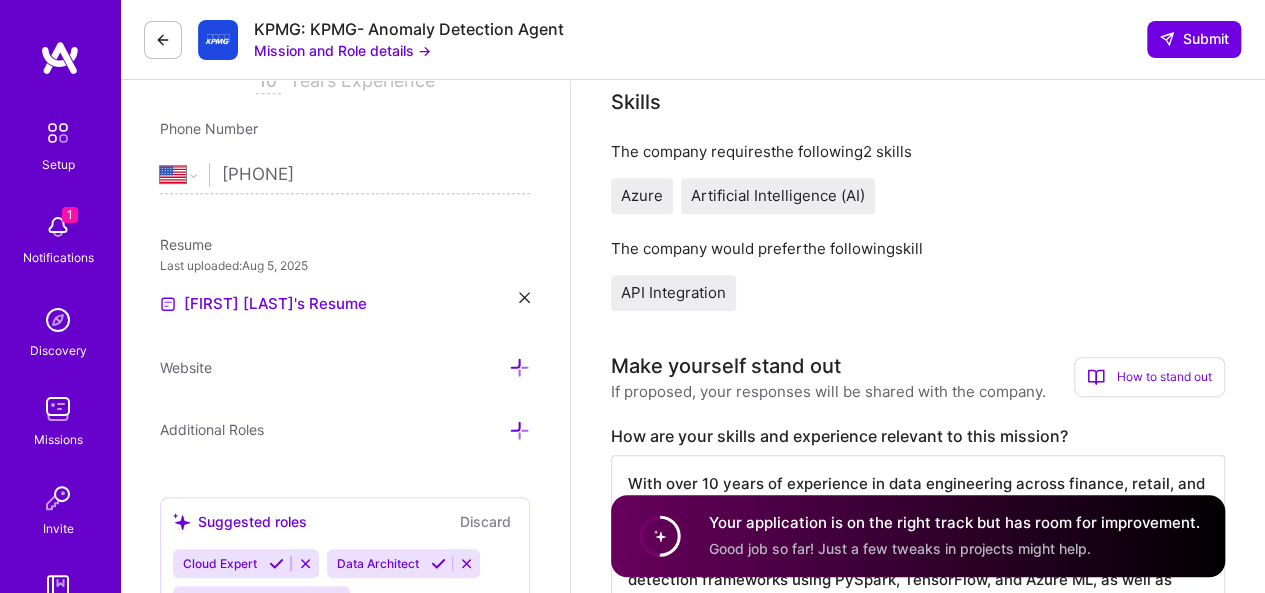 click at bounding box center [58, 409] 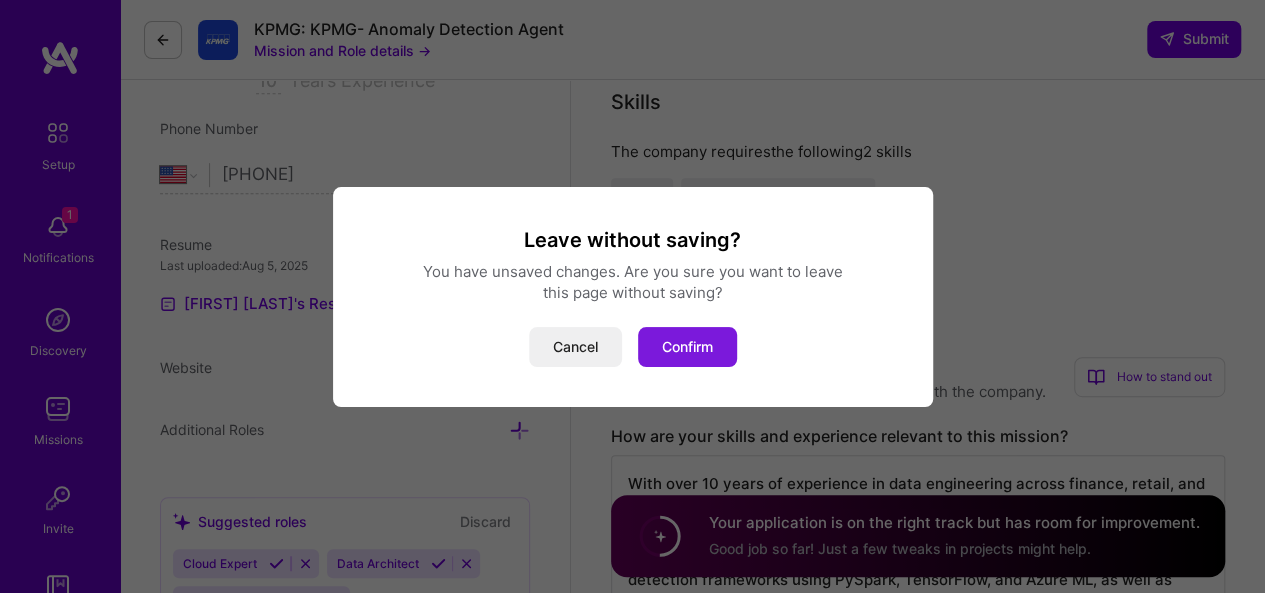 click on "Confirm" at bounding box center [687, 347] 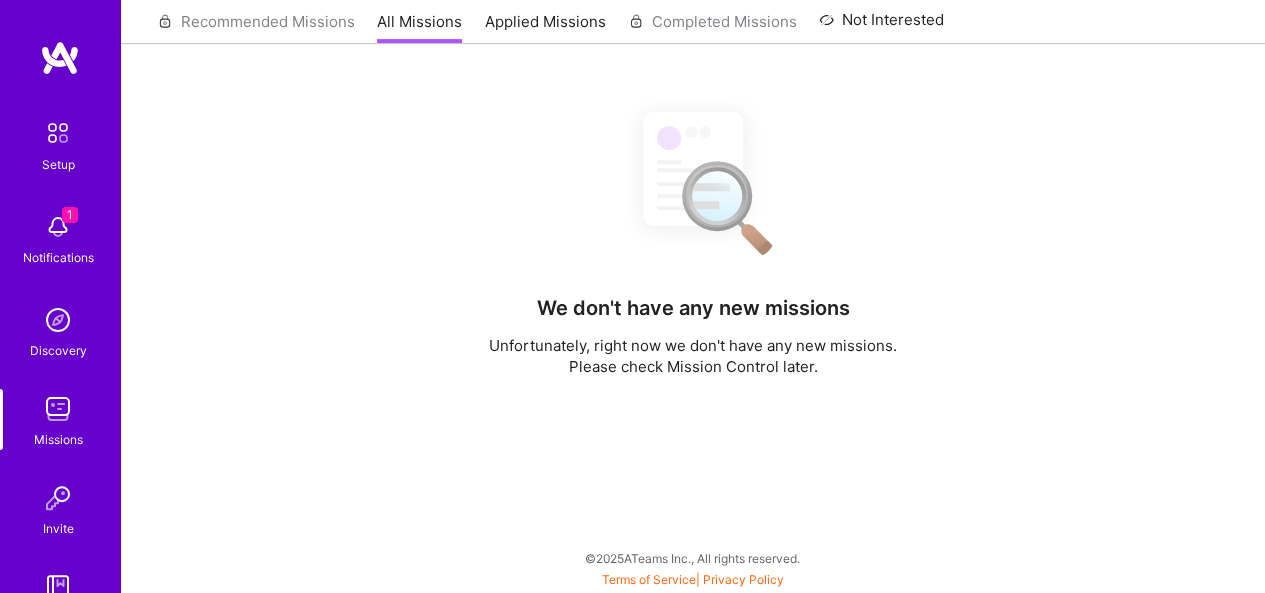 scroll, scrollTop: 0, scrollLeft: 0, axis: both 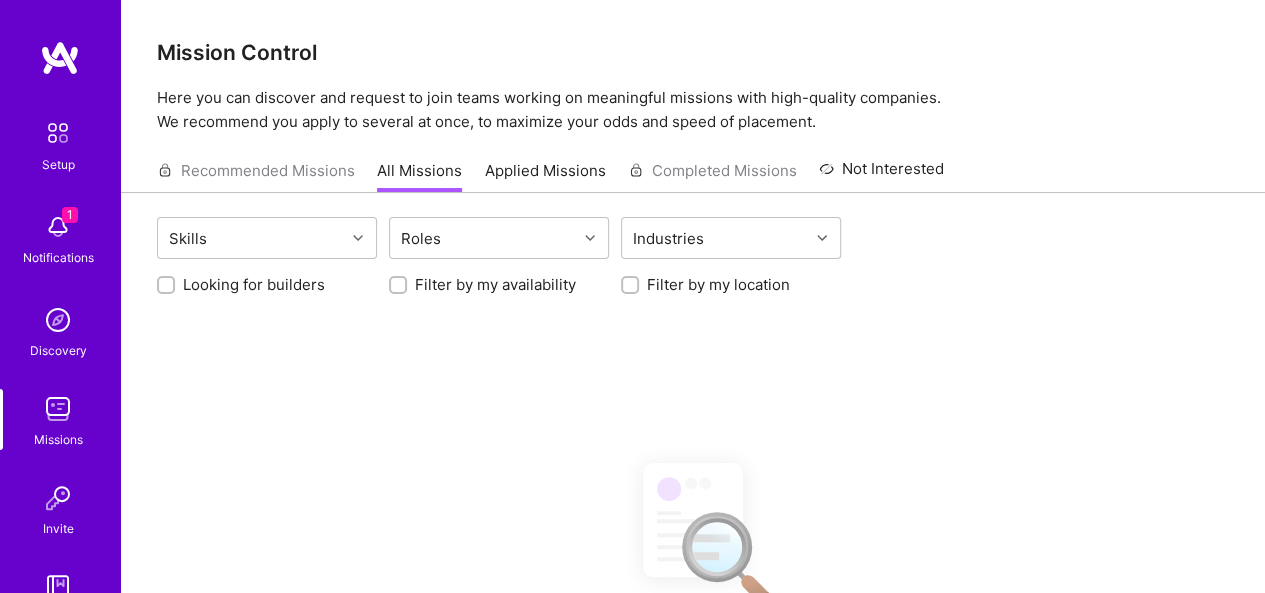 click at bounding box center (58, 227) 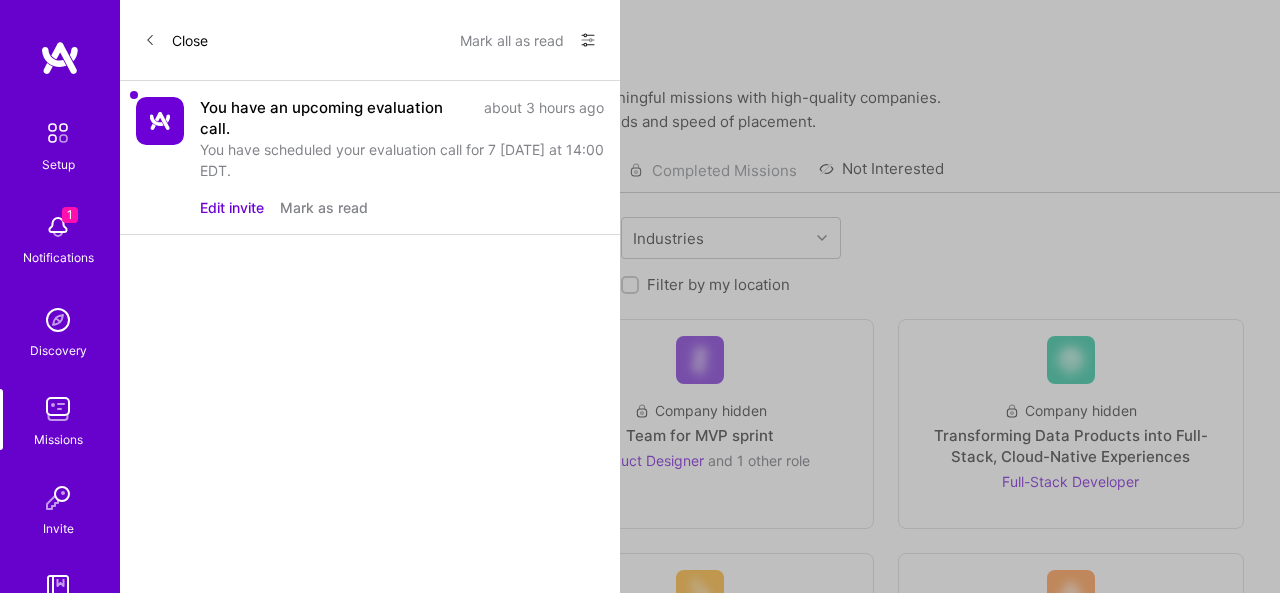 click on "You have scheduled your evaluation call for 7 [DATE] at 14:00 EDT." at bounding box center (402, 160) 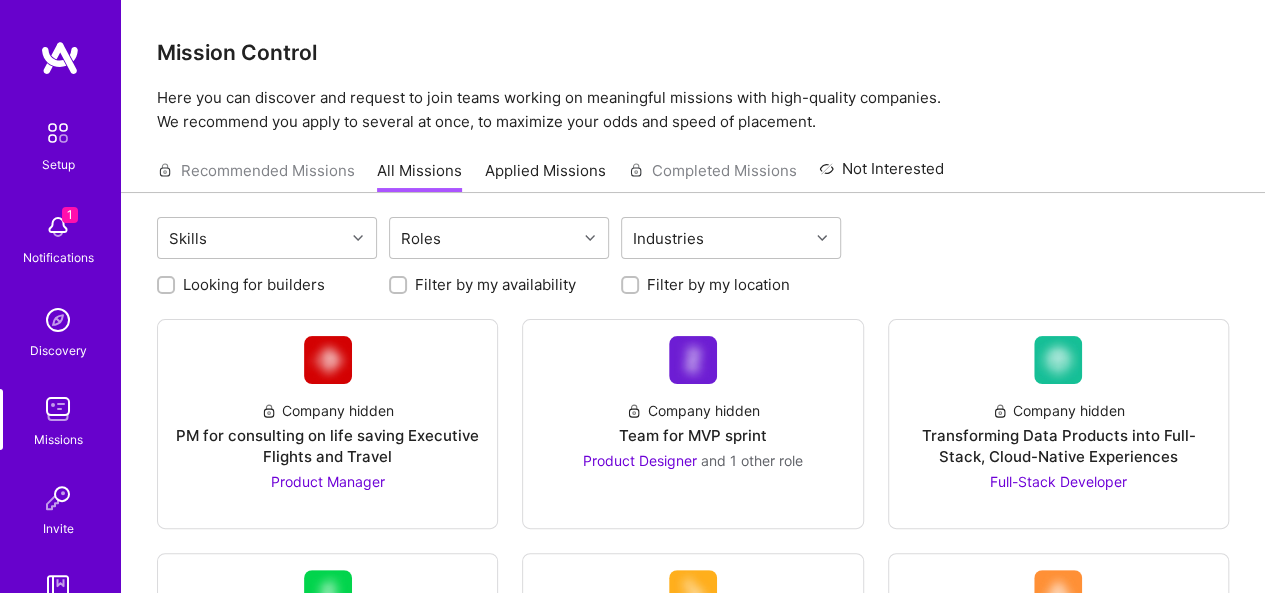 click at bounding box center (58, 133) 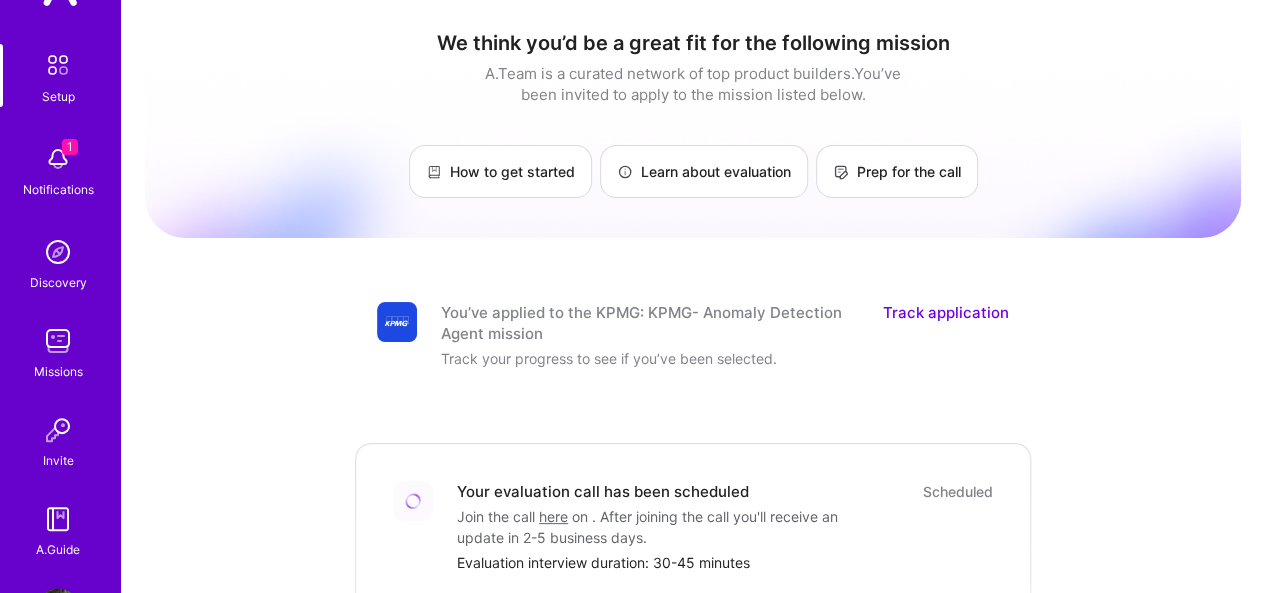 scroll, scrollTop: 142, scrollLeft: 0, axis: vertical 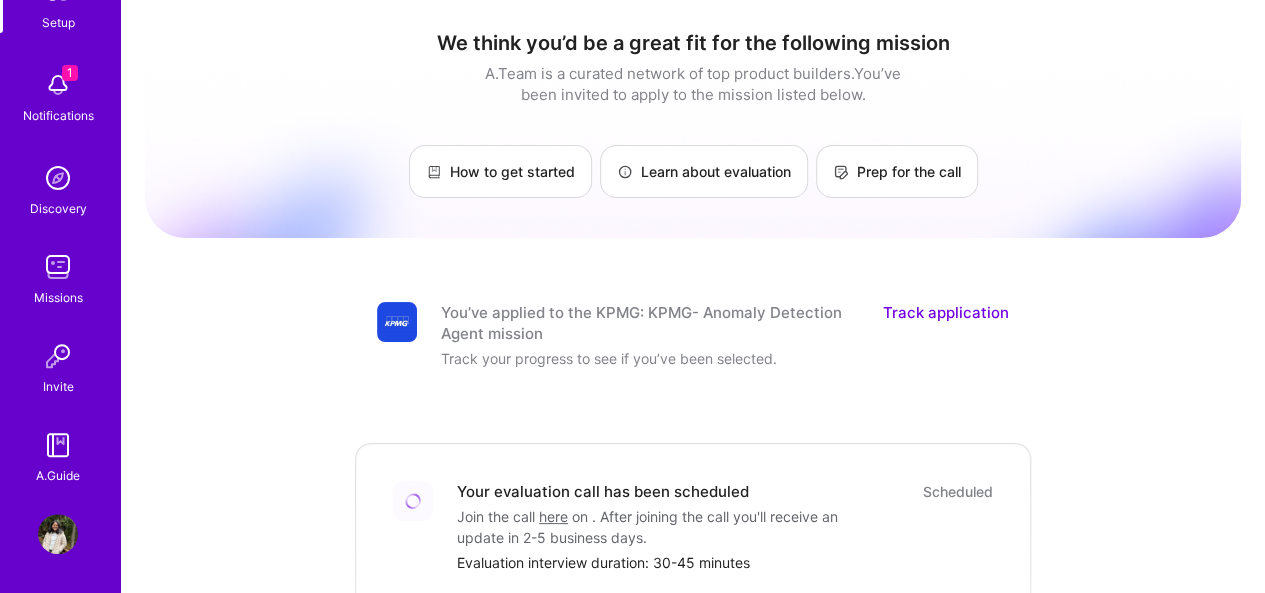 click on "A.Guide" at bounding box center (58, 455) 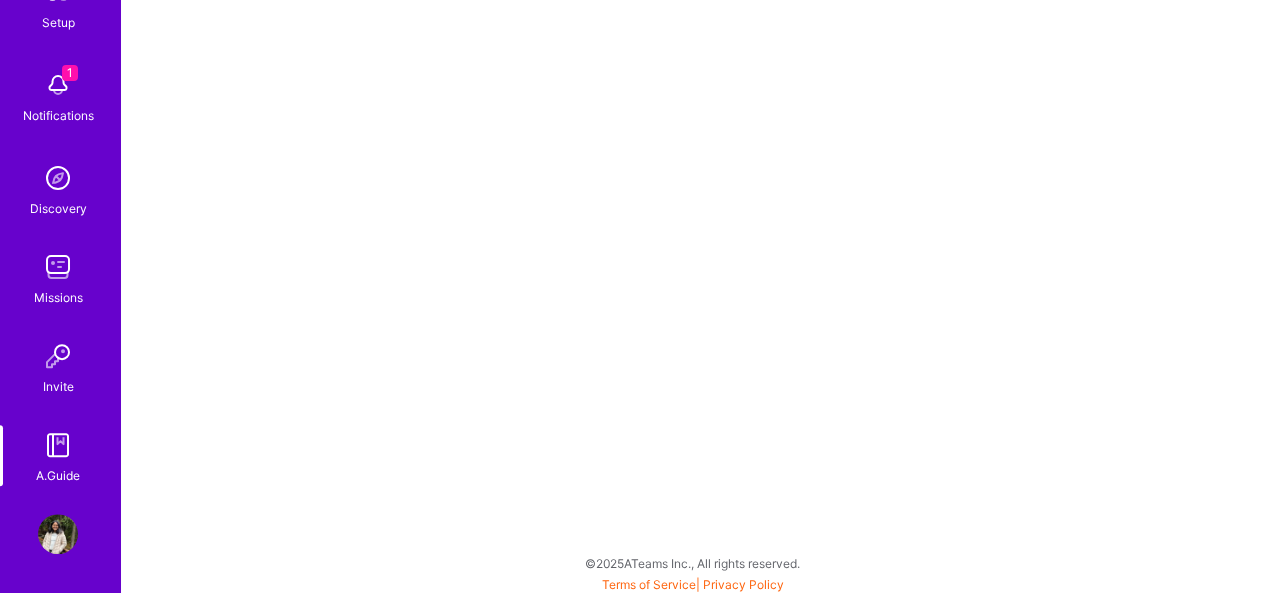 scroll, scrollTop: 142, scrollLeft: 0, axis: vertical 